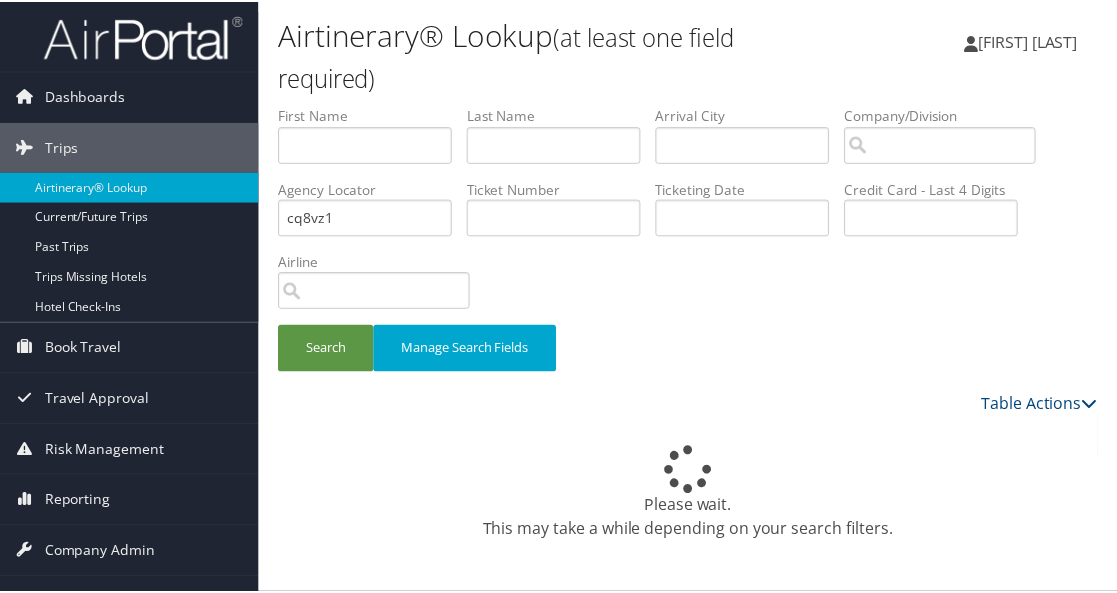 scroll, scrollTop: 0, scrollLeft: 0, axis: both 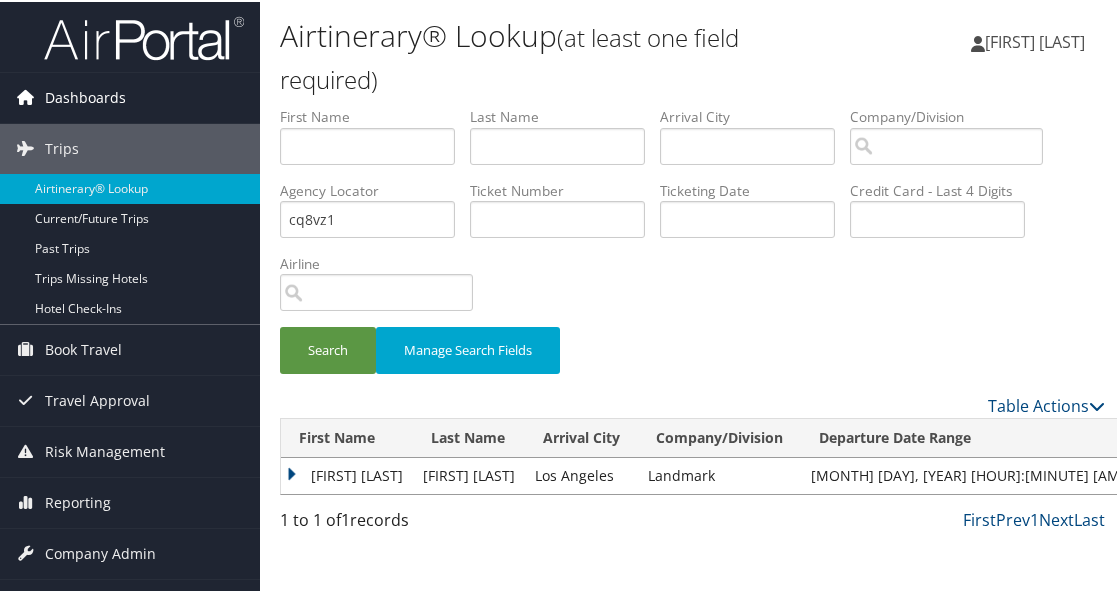 click on "Dashboards" at bounding box center (85, 96) 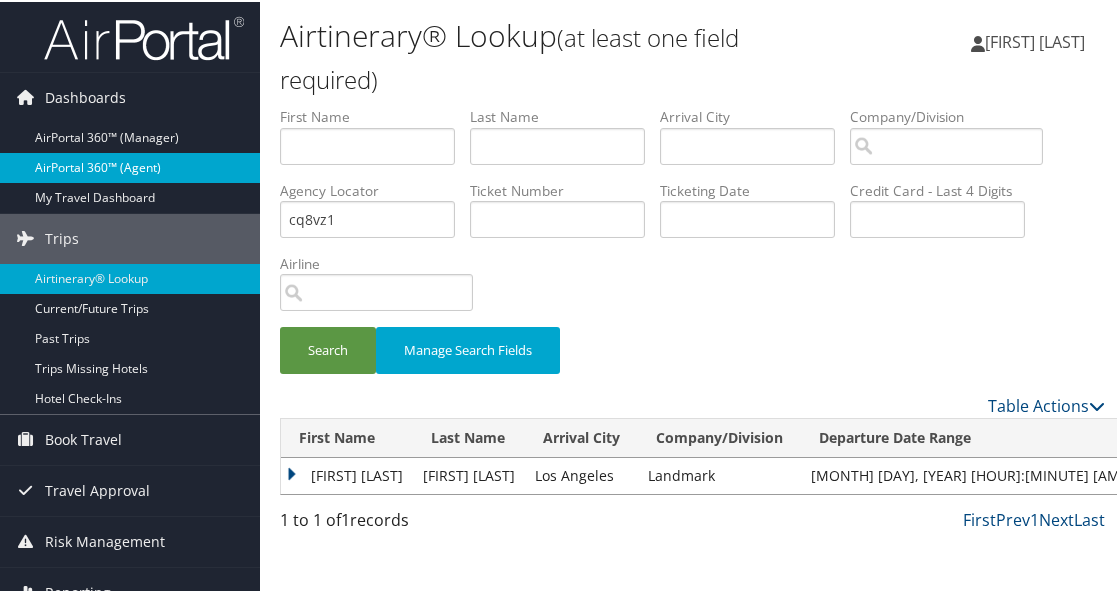 click on "AirPortal 360™ (Agent)" at bounding box center (130, 166) 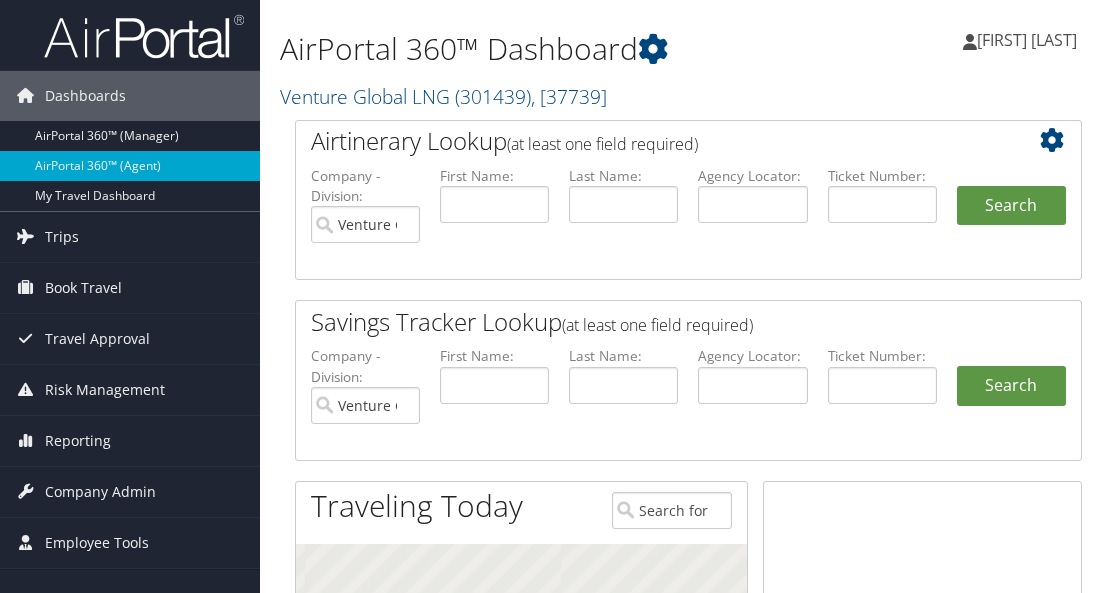 scroll, scrollTop: 0, scrollLeft: 0, axis: both 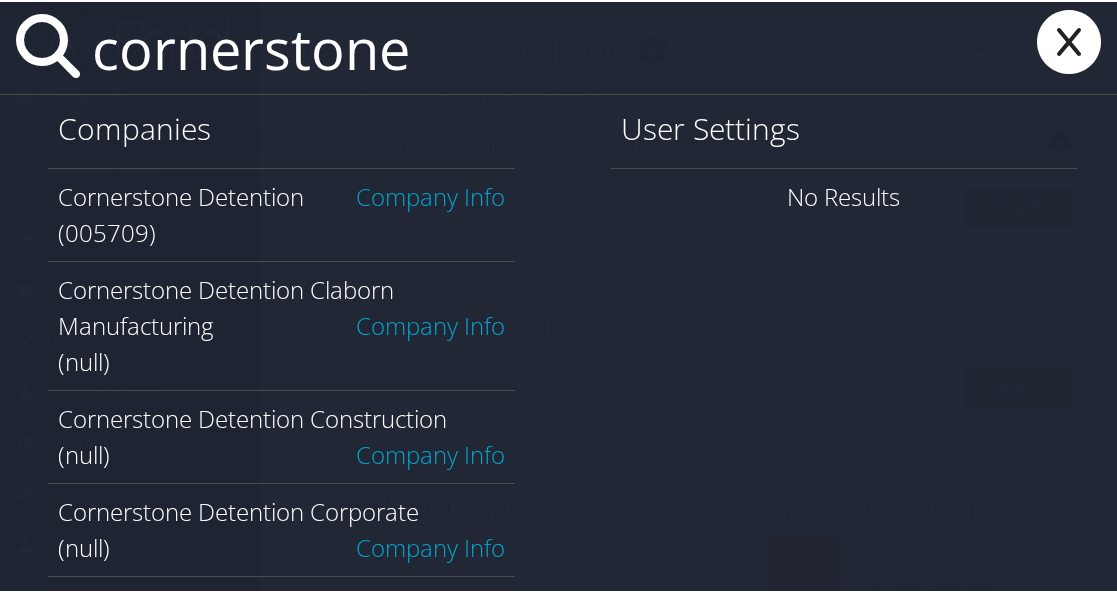 type on "cornerstone" 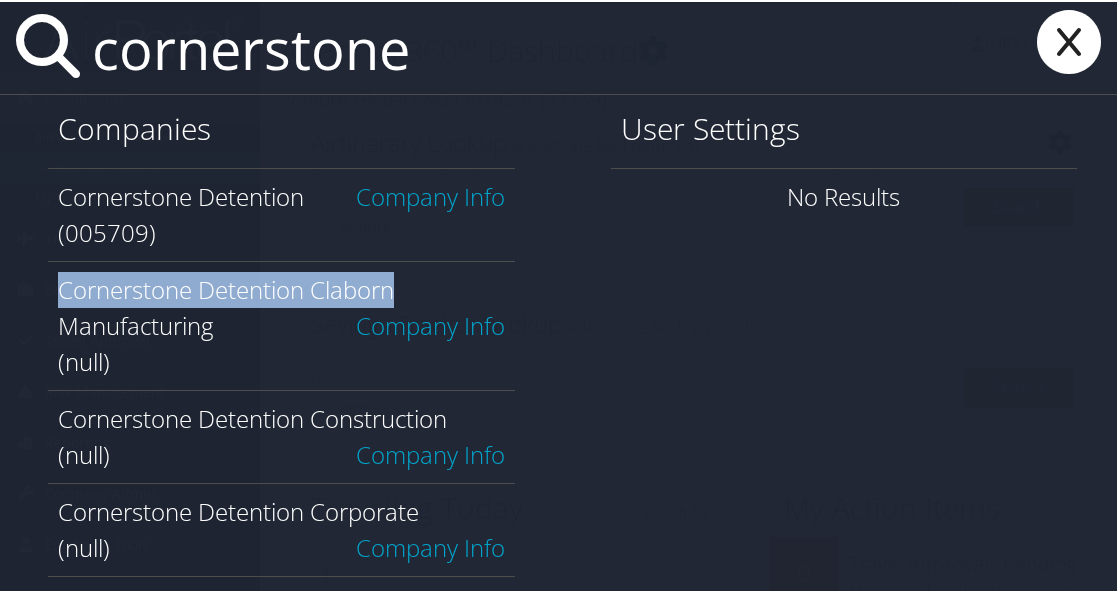 drag, startPoint x: 512, startPoint y: 246, endPoint x: 512, endPoint y: 267, distance: 21 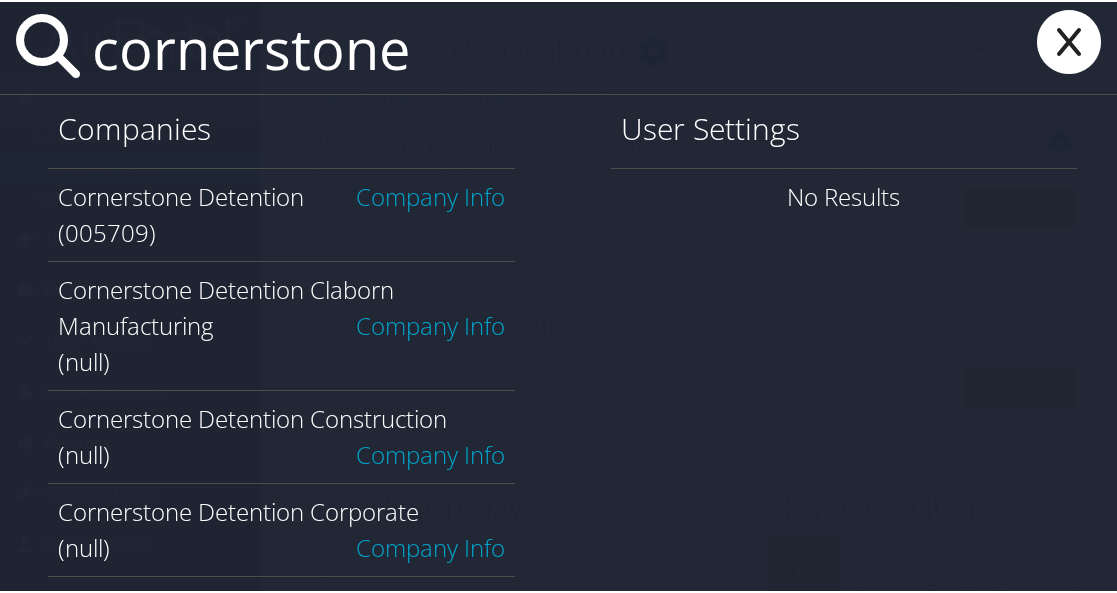 click on "Company Info" at bounding box center (430, 194) 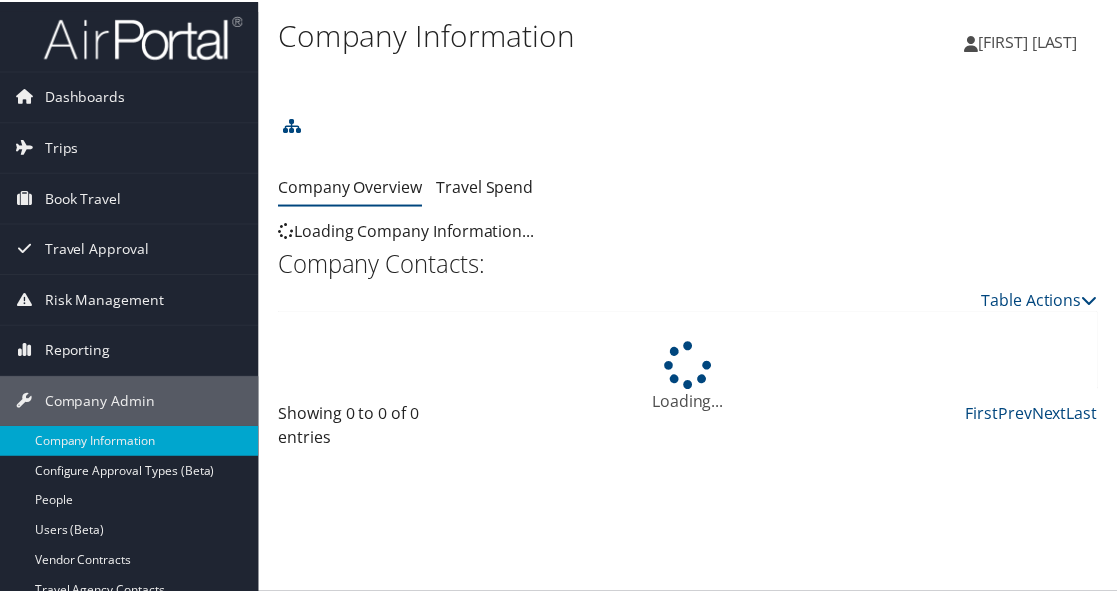 scroll, scrollTop: 0, scrollLeft: 0, axis: both 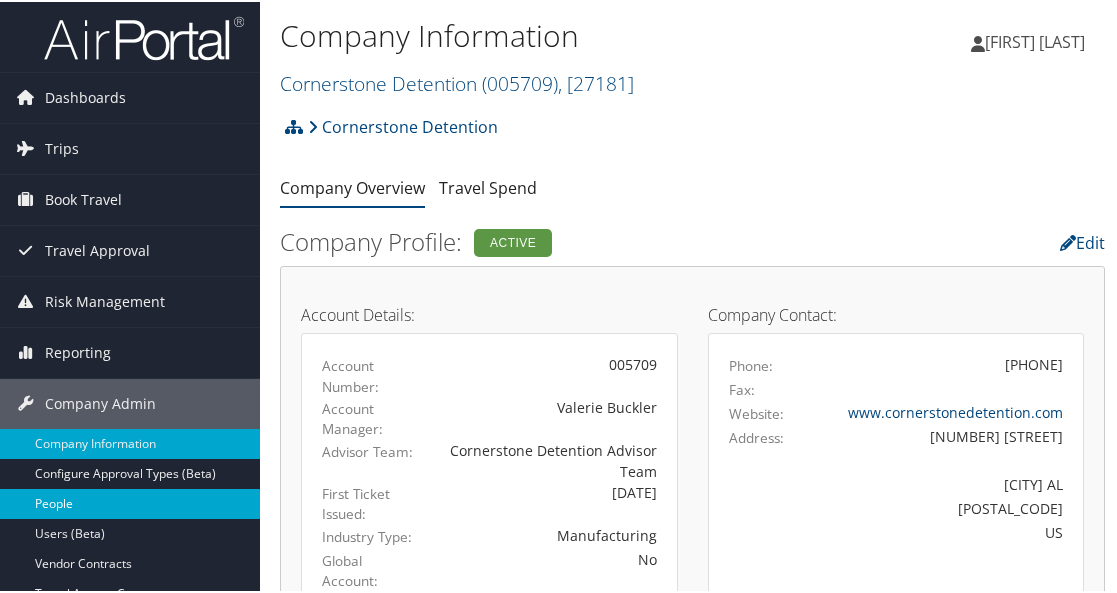 click on "People" at bounding box center [130, 502] 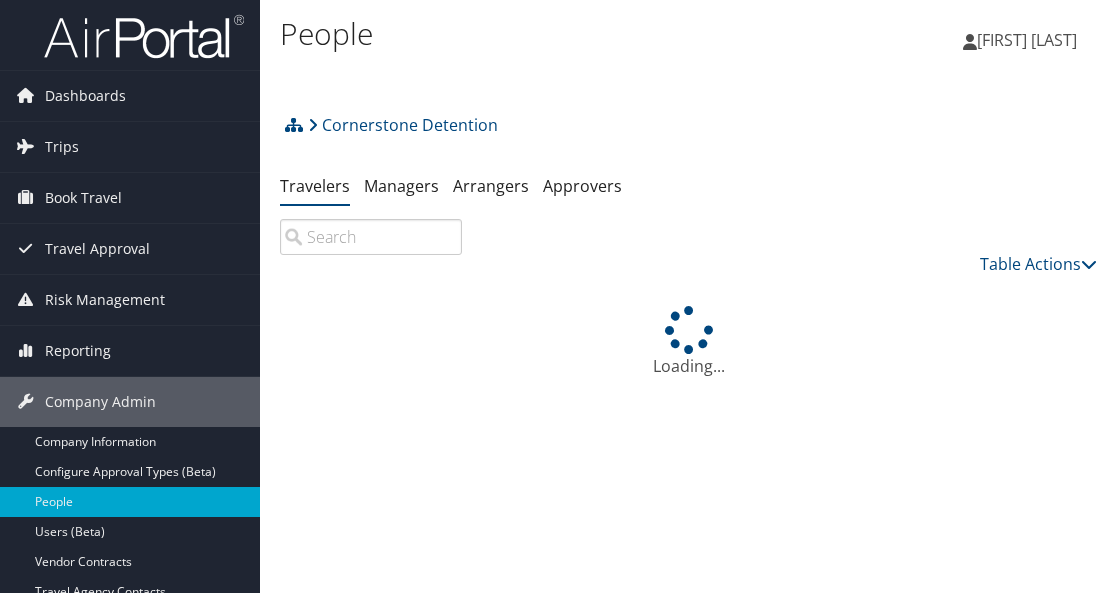 scroll, scrollTop: 0, scrollLeft: 0, axis: both 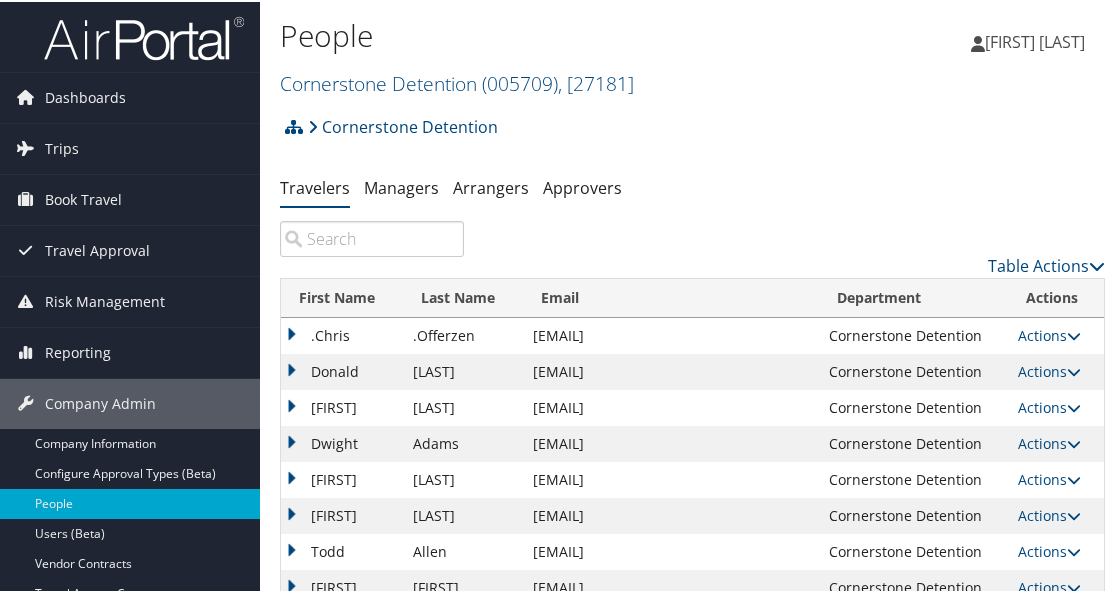 click at bounding box center [372, 237] 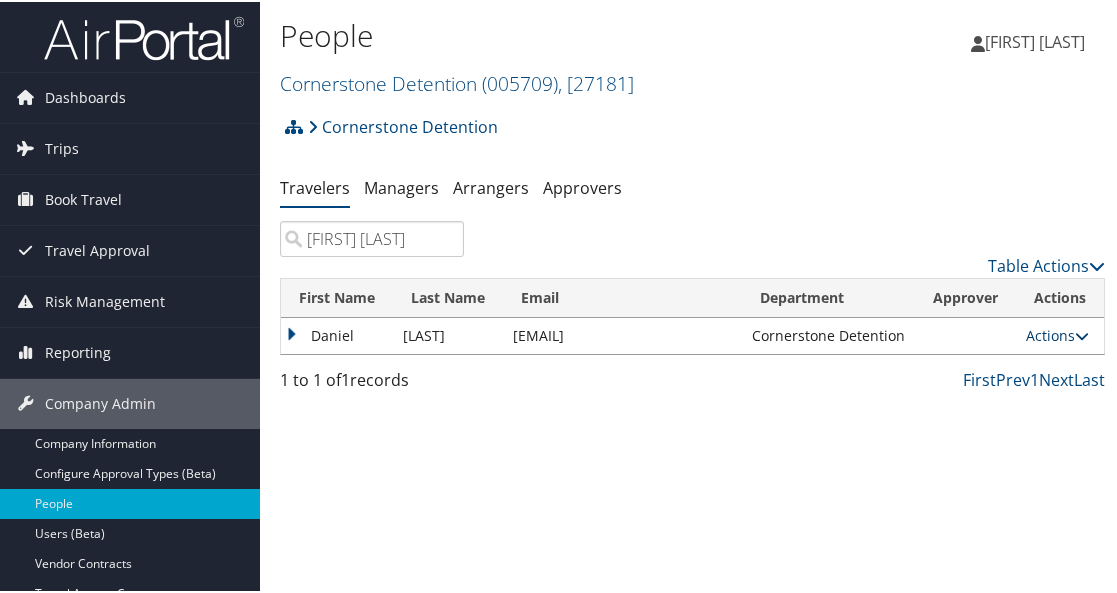 type on "daniel morris" 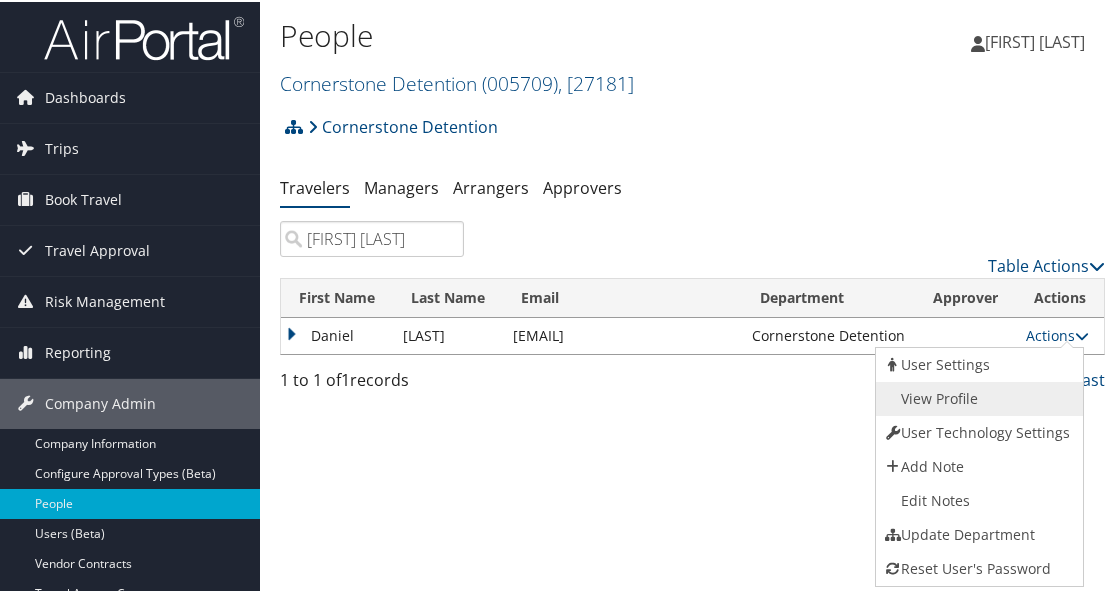 click on "View Profile" at bounding box center (977, 397) 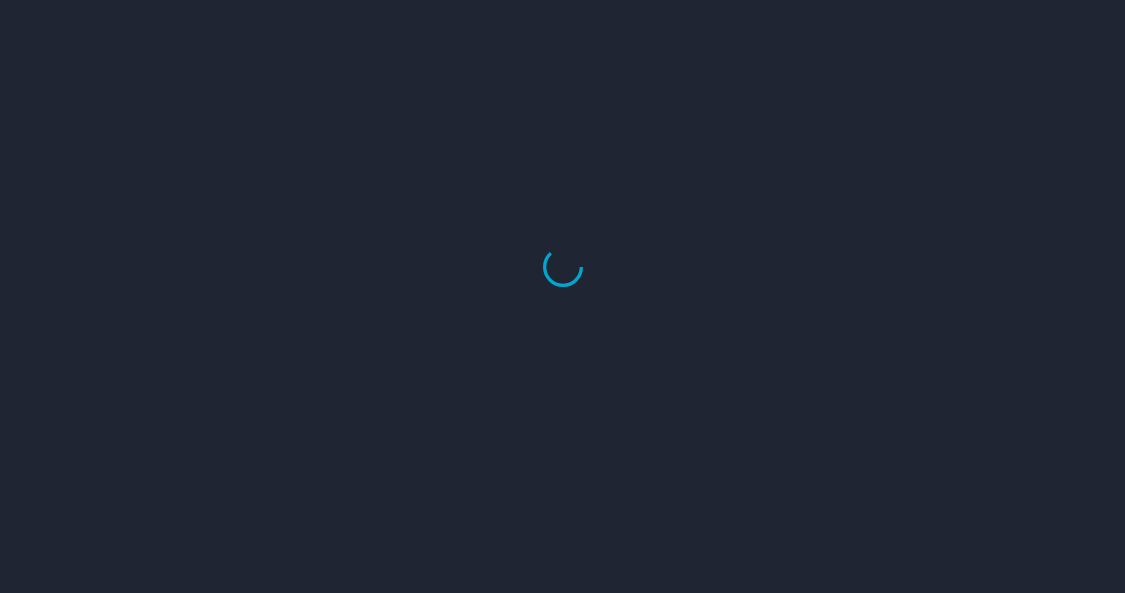 scroll, scrollTop: 0, scrollLeft: 0, axis: both 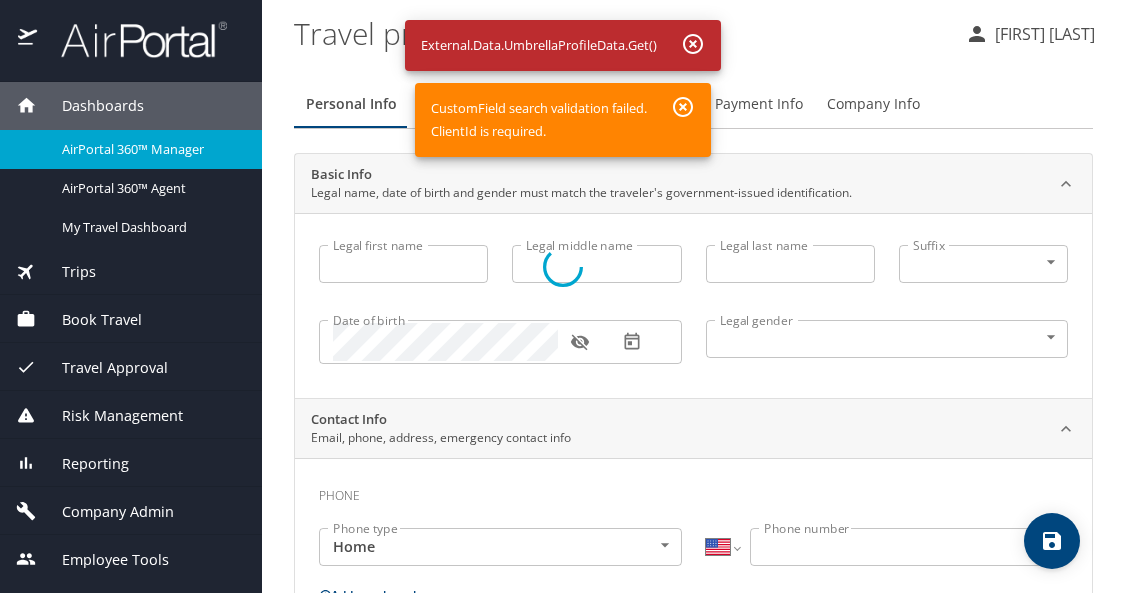 click at bounding box center (562, 267) 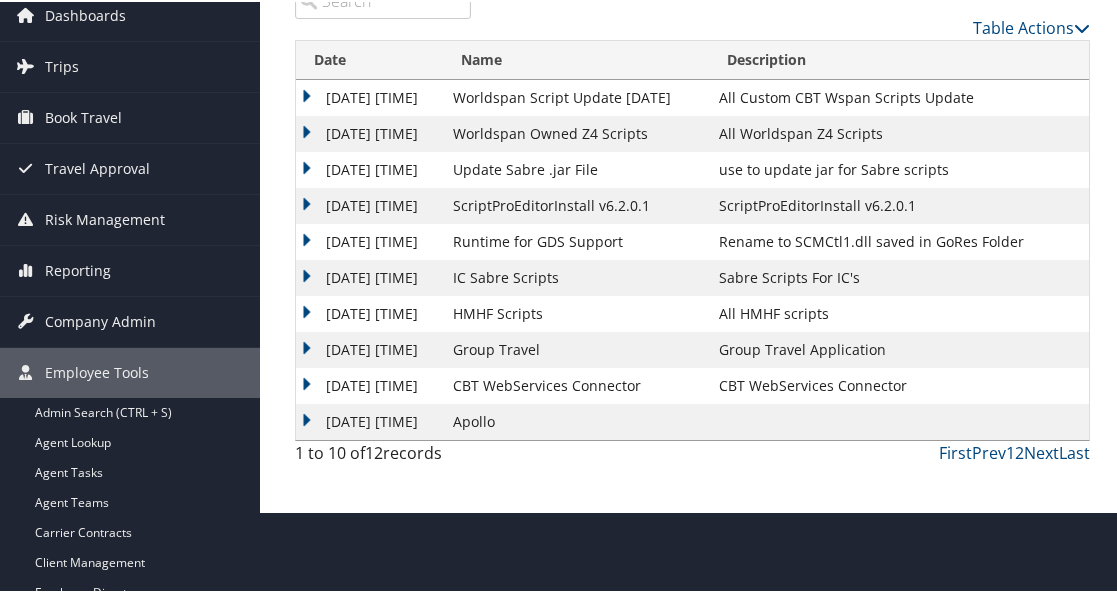 scroll, scrollTop: 156, scrollLeft: 0, axis: vertical 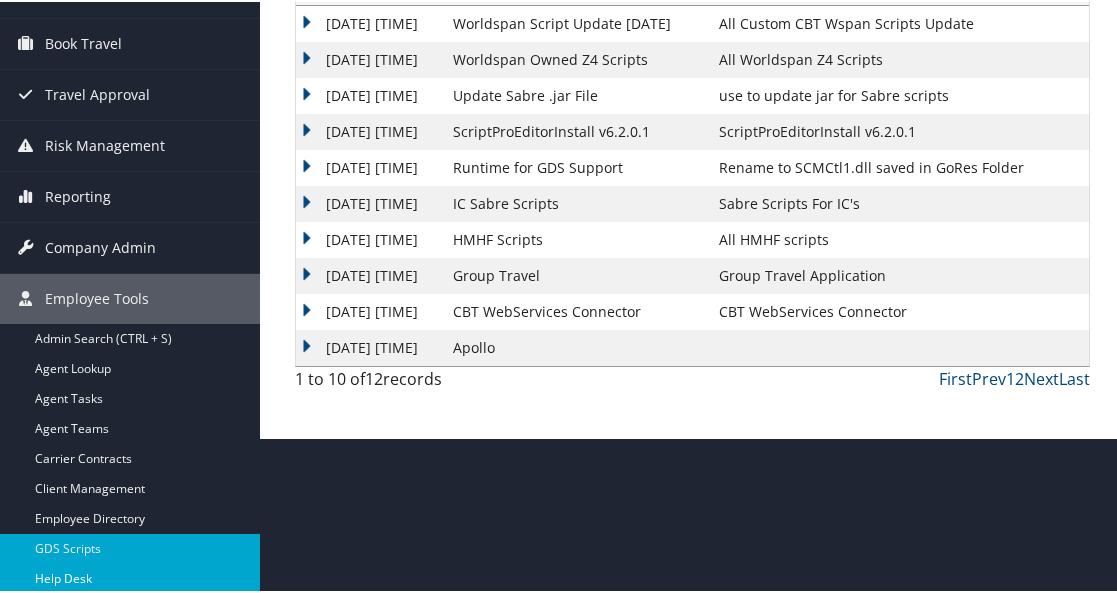 click on "Help Desk" at bounding box center [130, 577] 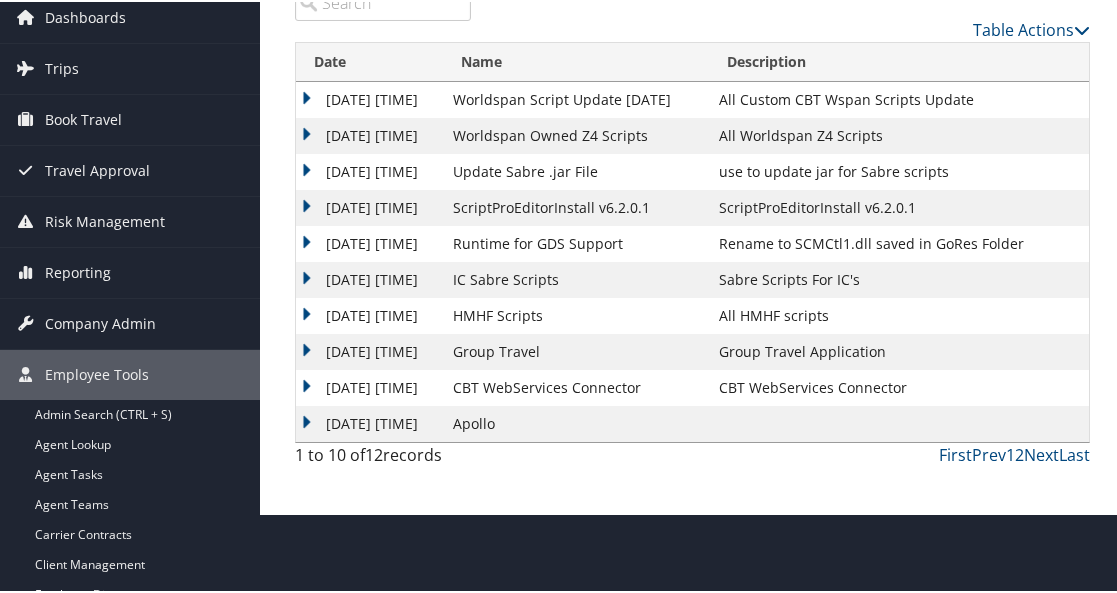 scroll, scrollTop: 0, scrollLeft: 0, axis: both 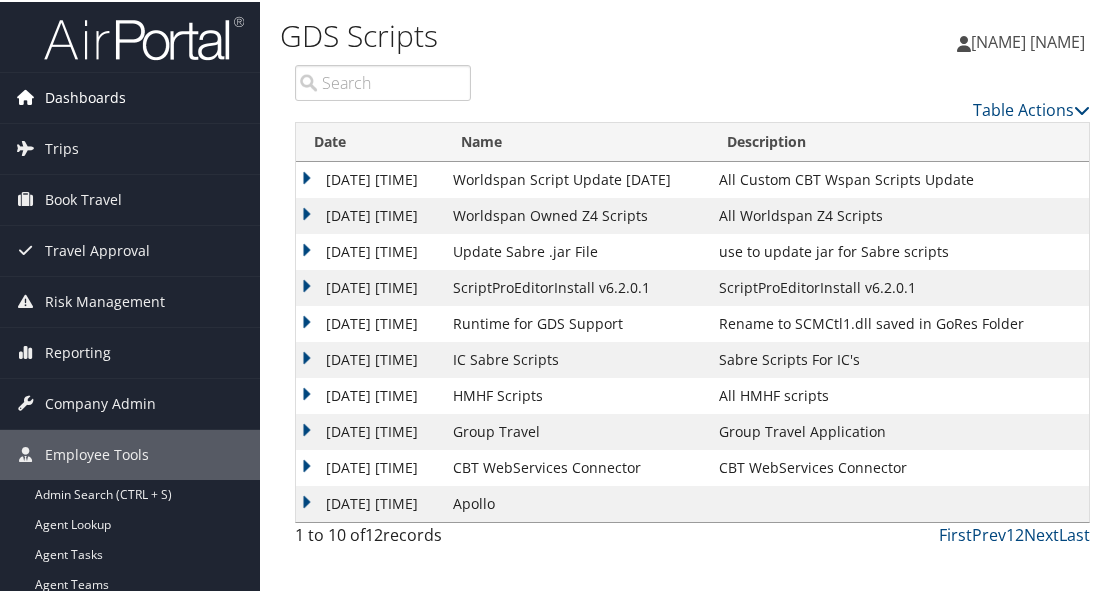 click on "Dashboards" at bounding box center [85, 96] 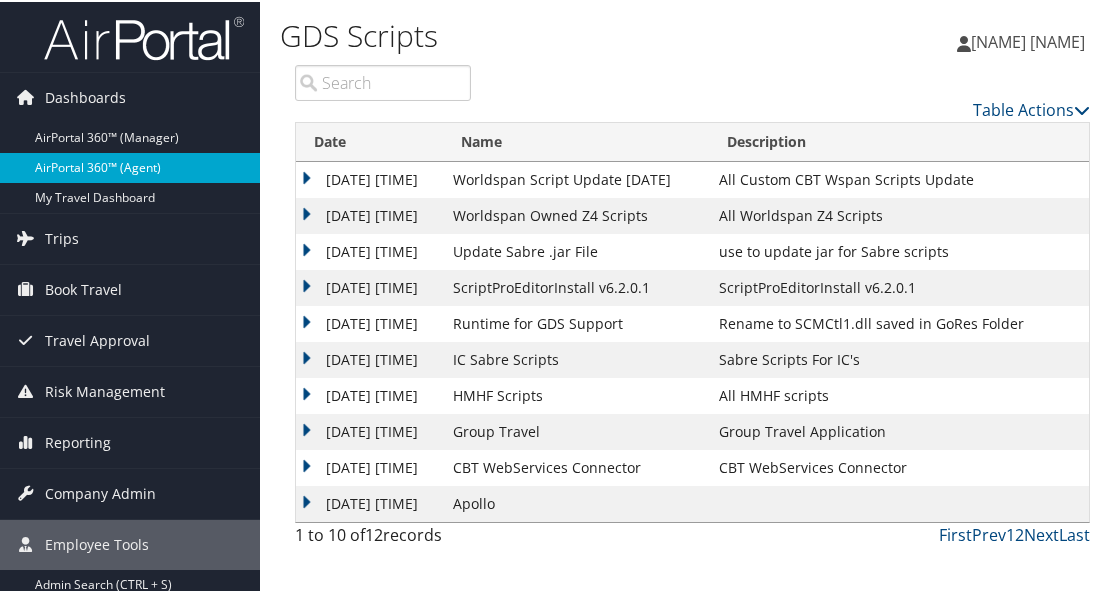 click on "AirPortal 360™ (Agent)" at bounding box center [130, 166] 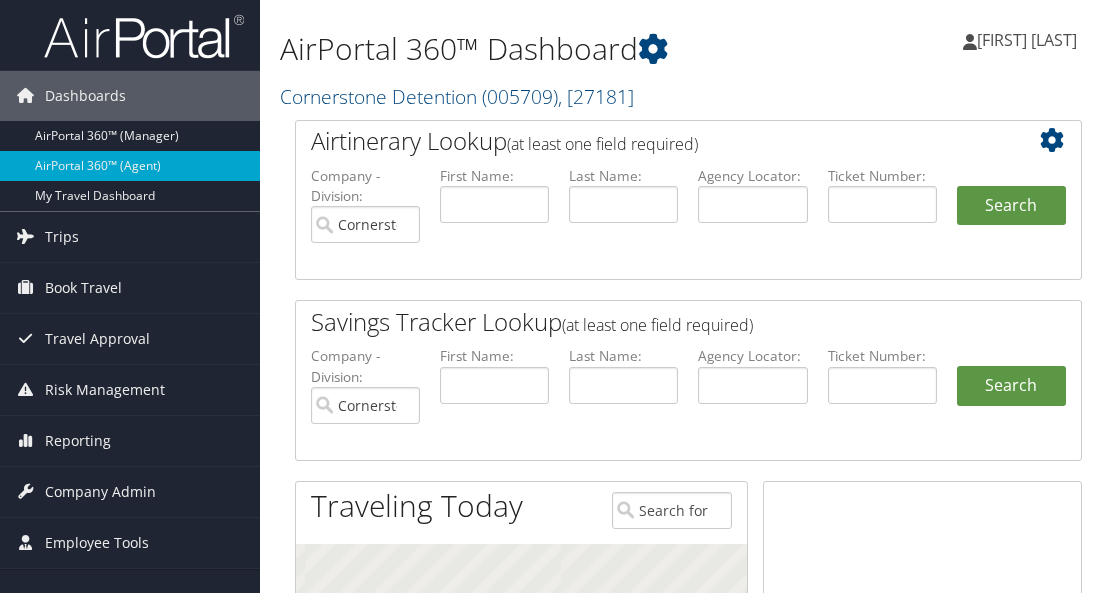 scroll, scrollTop: 0, scrollLeft: 0, axis: both 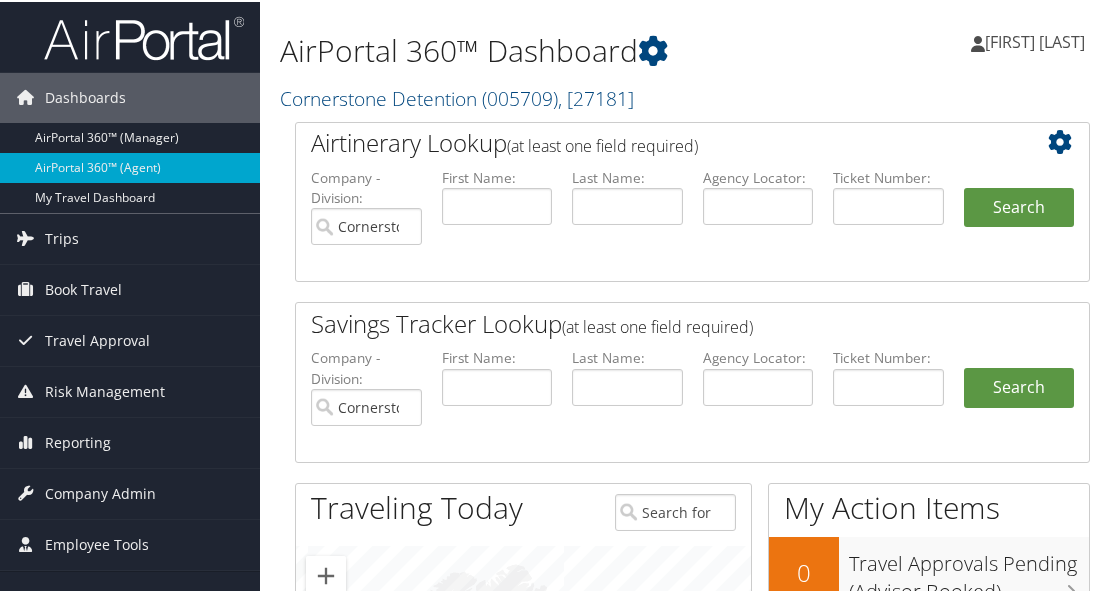 drag, startPoint x: 1106, startPoint y: 288, endPoint x: 1084, endPoint y: 288, distance: 22 